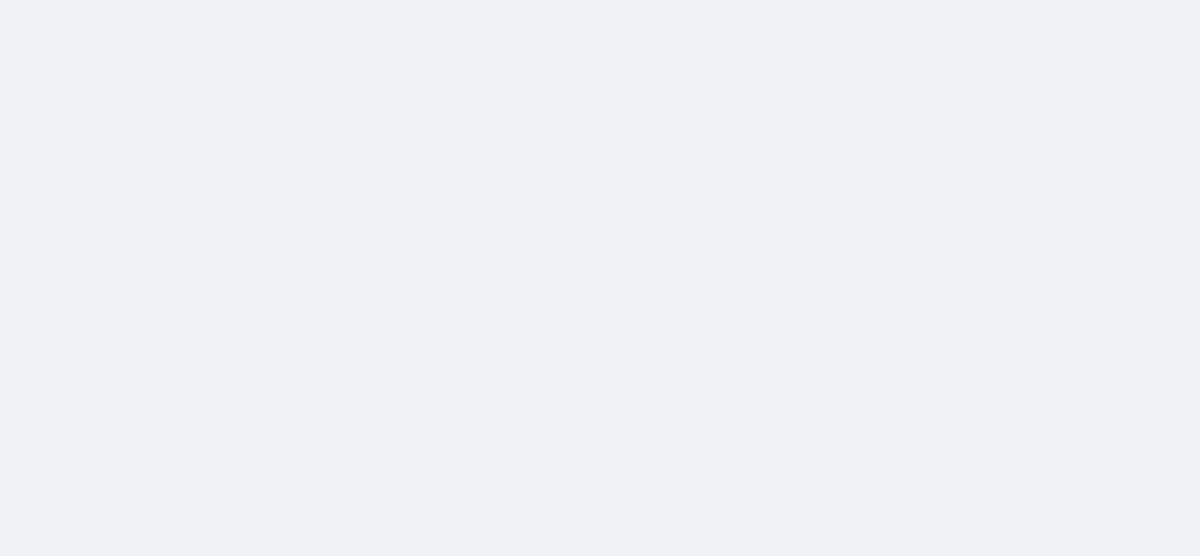 scroll, scrollTop: 0, scrollLeft: 0, axis: both 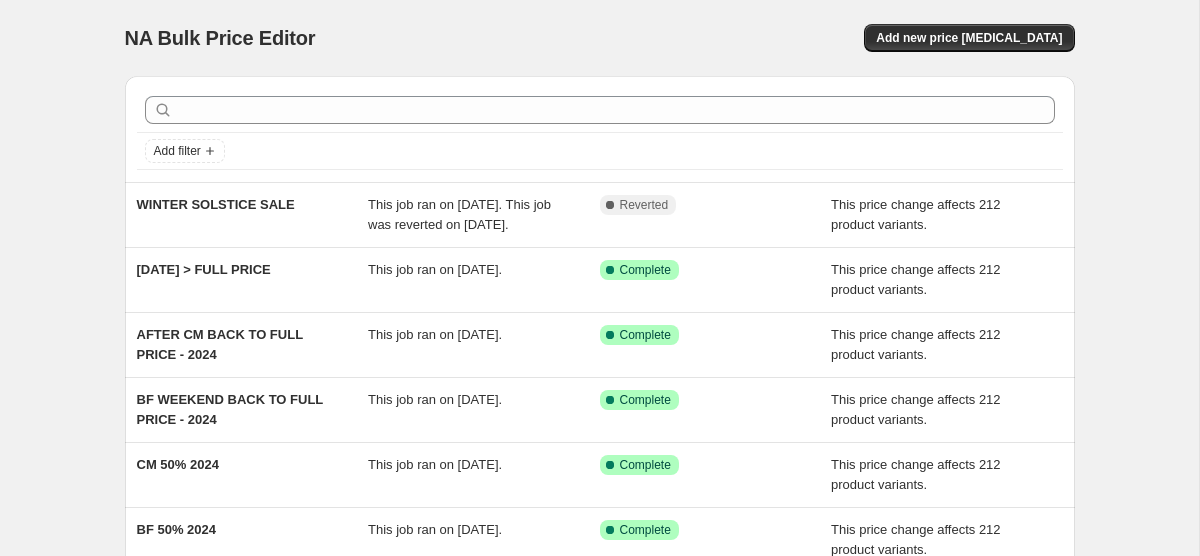 click on "NA Bulk Price Editor. This page is ready NA Bulk Price Editor Add new price [MEDICAL_DATA] Add filter   WINTER SOLSTICE SALE This job ran on [DATE]. This job was reverted on [DATE]. Complete Reverted This price change affects 212 product variants. [DATE] > FULL PRICE This job ran on [DATE]. Success Complete Complete This price change affects 212 product variants. AFTER CM BACK TO FULL PRICE - 2024 This job ran on [DATE]. Success Complete Complete This price change affects 212 product variants. BF WEEKEND BACK TO FULL PRICE - 2024 This job ran on [DATE]. Success Complete Complete This price change affects 212 product variants. CM 50% 2024 This job ran on [DATE]. Success Complete Complete This price change affects 212 product variants. BF 50% 2024 This job ran on [DATE]. Success Complete Complete This price change affects 212 product variants. FLASH SALE 2024 This job ran on [DATE]. This job was reverted on [DATE]. Complete Reverted Complete" at bounding box center [599, 515] 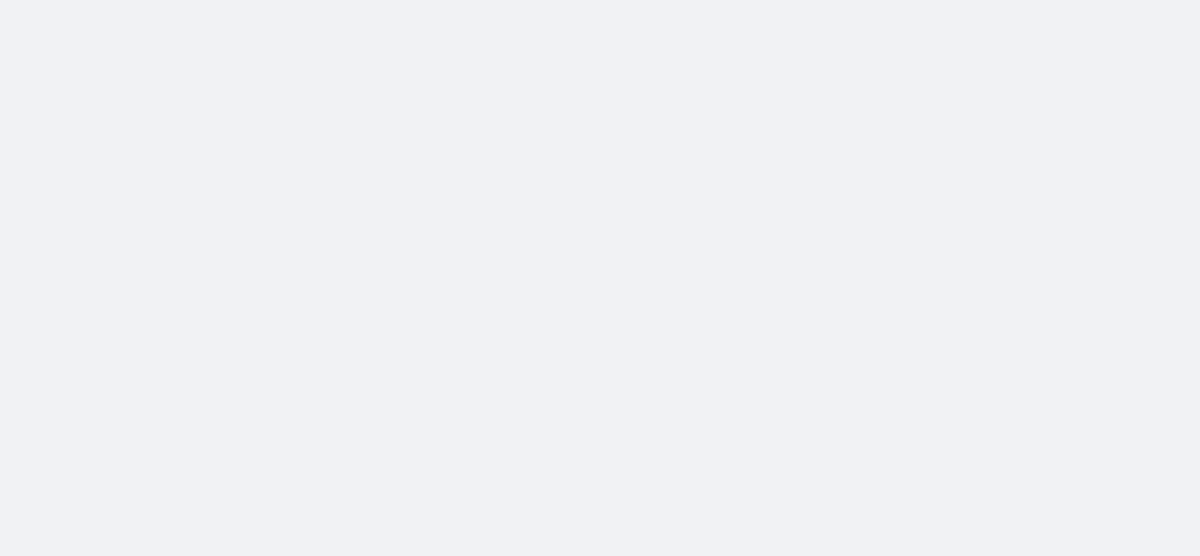 scroll, scrollTop: 0, scrollLeft: 0, axis: both 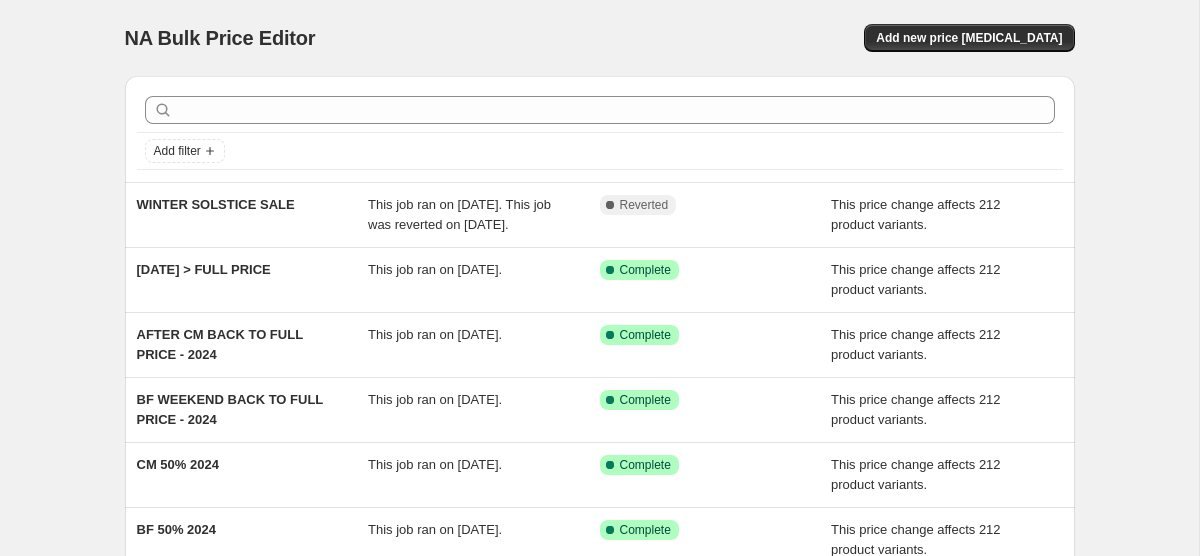 click on "Add new price [MEDICAL_DATA]" at bounding box center [836, 38] 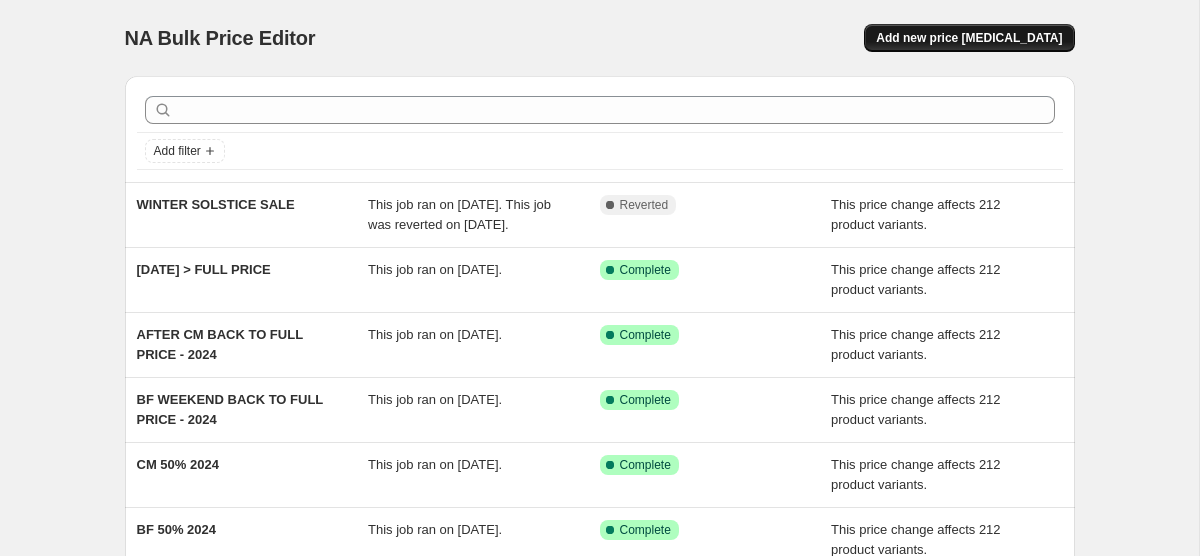 click on "Add new price [MEDICAL_DATA]" at bounding box center (969, 38) 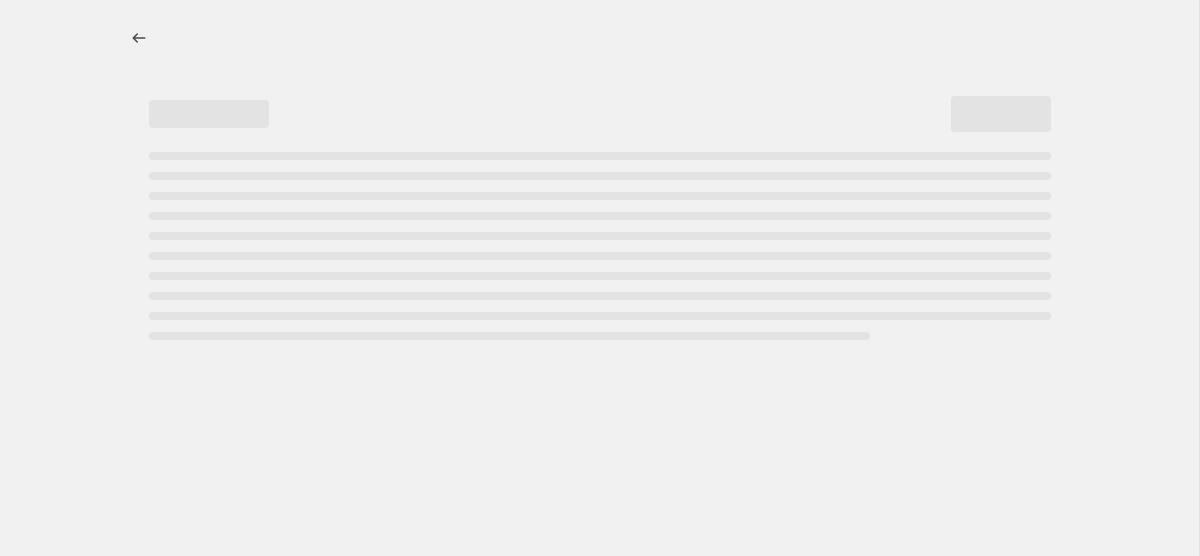 select on "percentage" 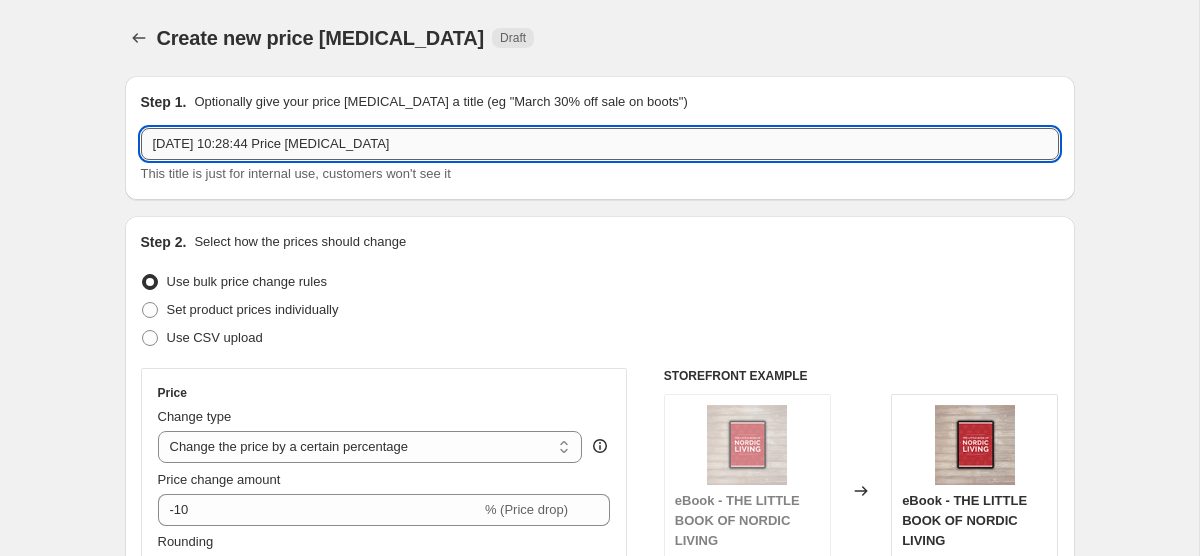 click on "[DATE] 10:28:44 Price [MEDICAL_DATA]" at bounding box center [600, 144] 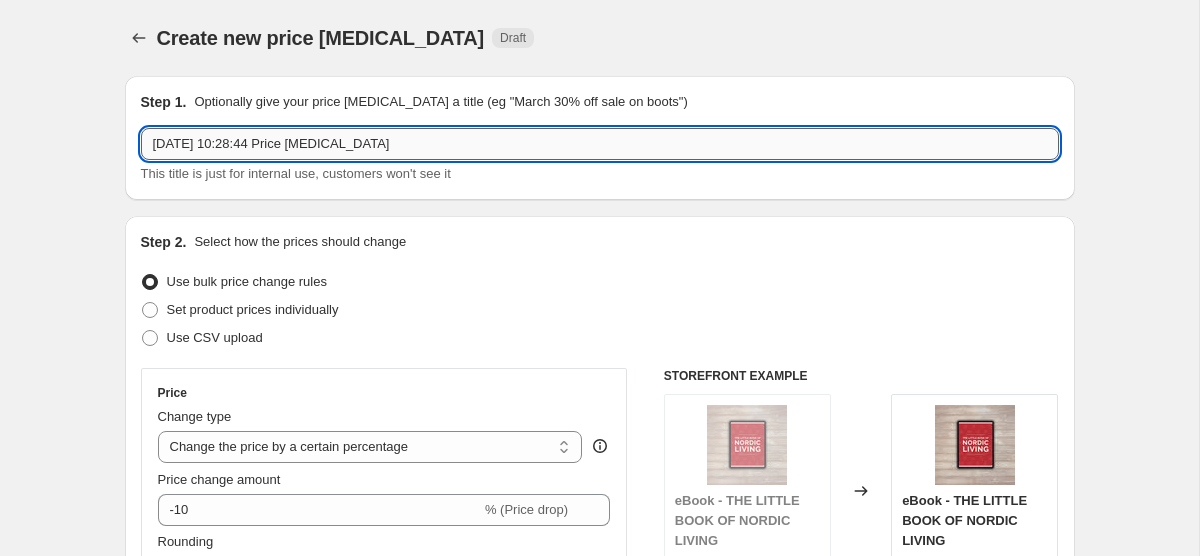 click on "[DATE] 10:28:44 Price [MEDICAL_DATA]" at bounding box center (600, 144) 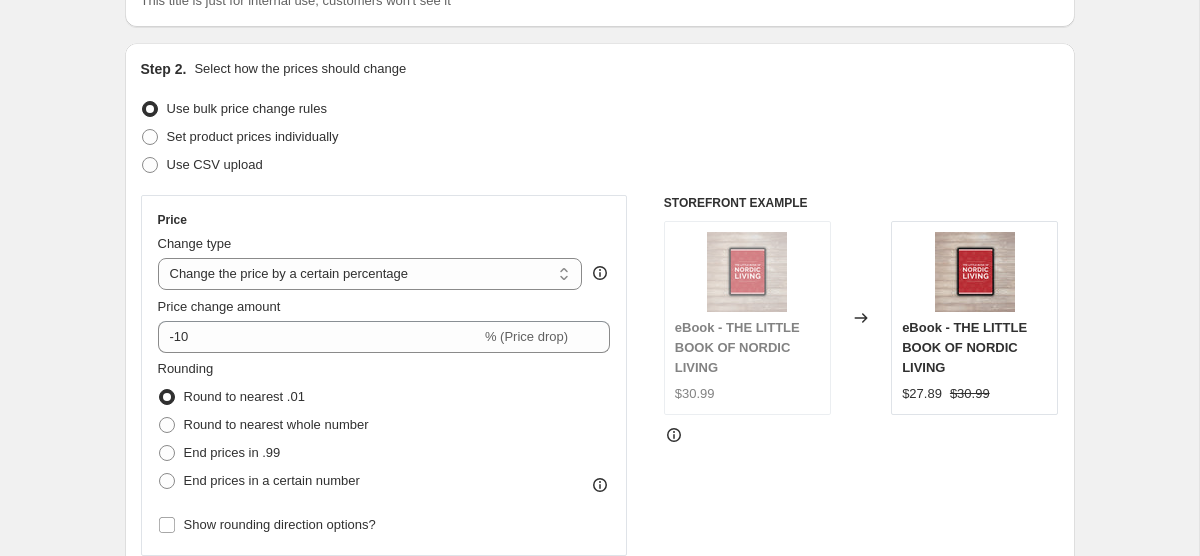 scroll, scrollTop: 256, scrollLeft: 0, axis: vertical 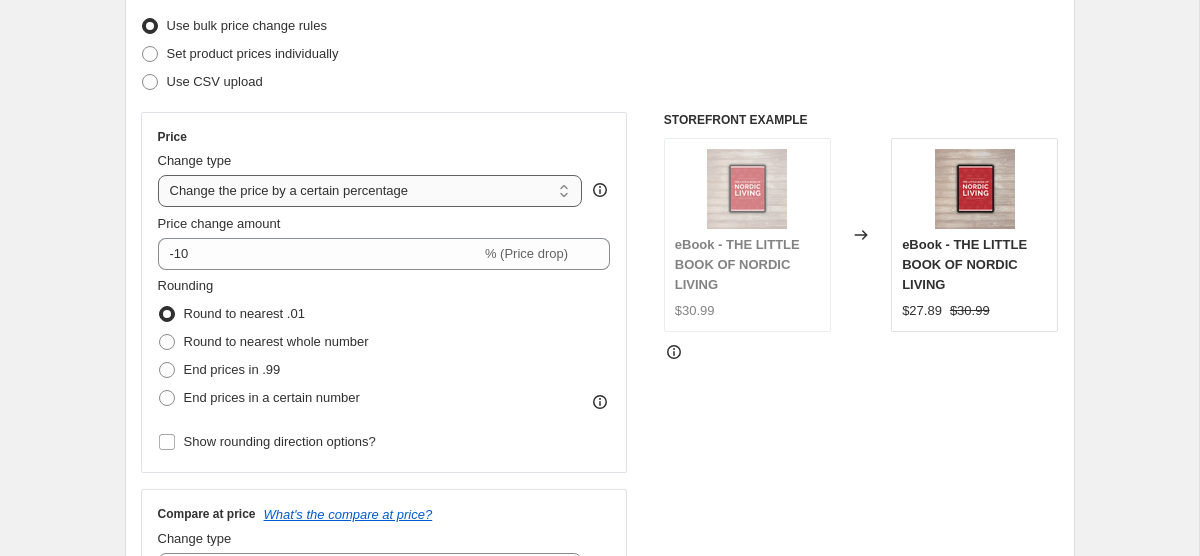 type on "WINTER SALE 2025" 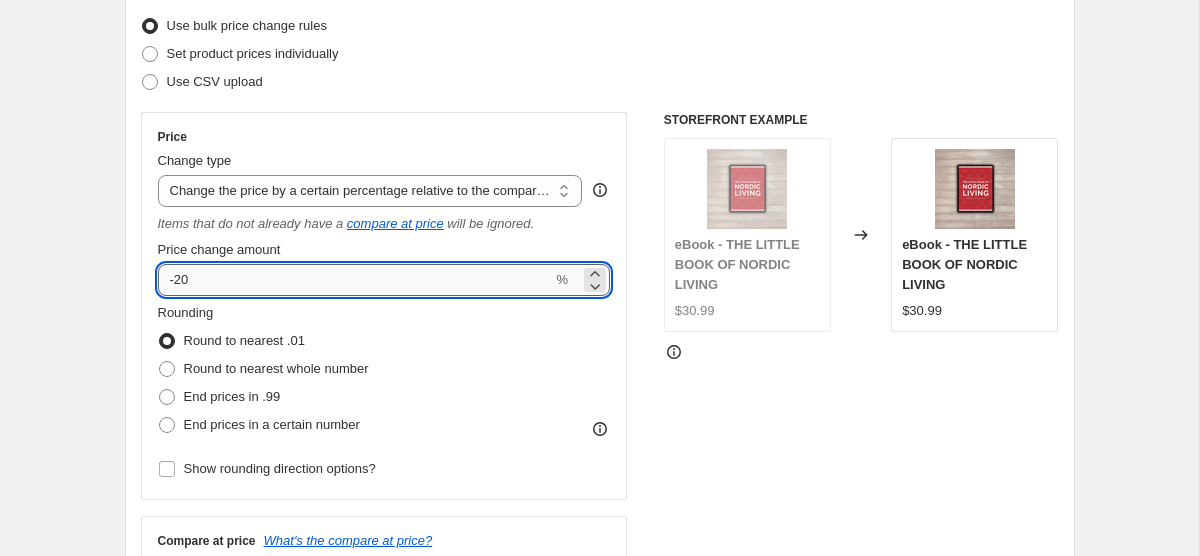 drag, startPoint x: 175, startPoint y: 279, endPoint x: 243, endPoint y: 279, distance: 68 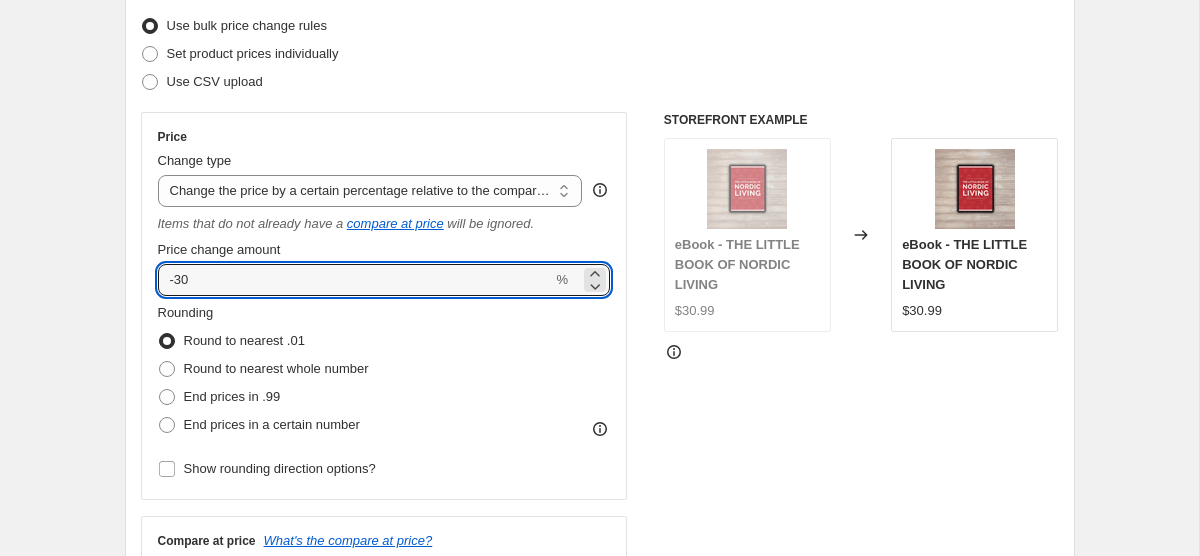 type on "-30" 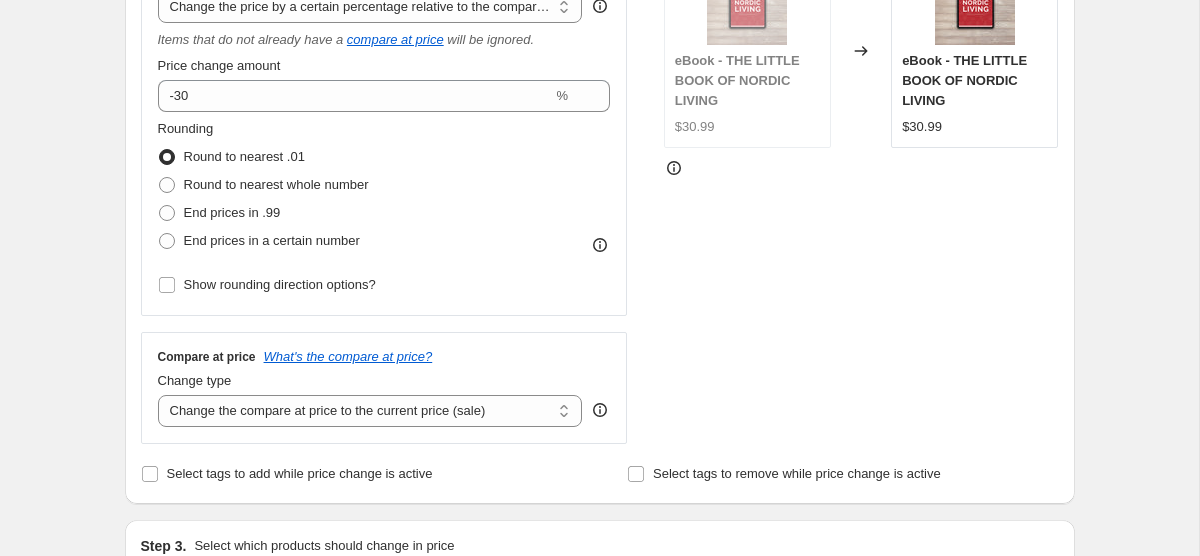 scroll, scrollTop: 448, scrollLeft: 0, axis: vertical 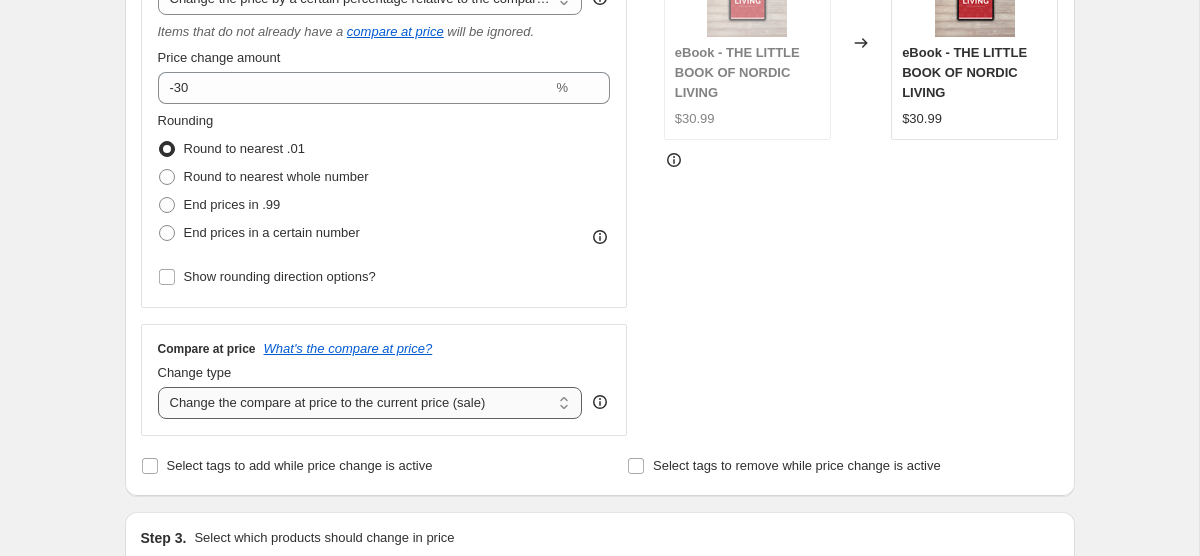 click on "Change the compare at price to the current price (sale) Change the compare at price to a certain amount Change the compare at price by a certain amount Change the compare at price by a certain percentage Change the compare at price by a certain amount relative to the actual price Change the compare at price by a certain percentage relative to the actual price Don't change the compare at price Remove the compare at price" at bounding box center [370, 403] 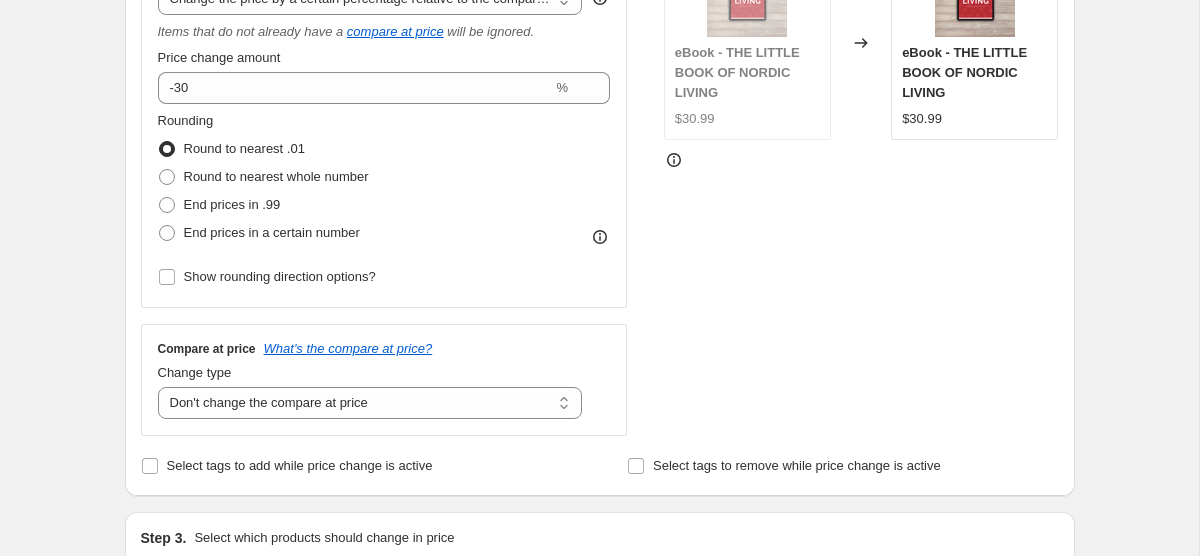 drag, startPoint x: 201, startPoint y: 402, endPoint x: 138, endPoint y: 343, distance: 86.313385 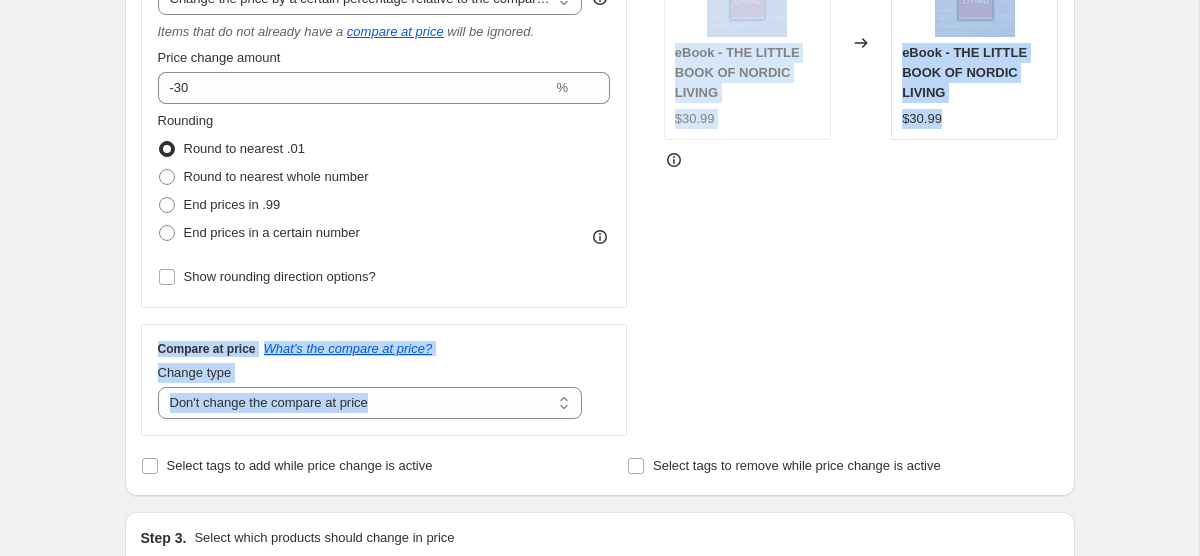 click on "STOREFRONT EXAMPLE eBook - THE LITTLE BOOK OF NORDIC LIVING $30.99 Changed to eBook - THE LITTLE BOOK OF NORDIC LIVING $30.99" at bounding box center [861, 178] 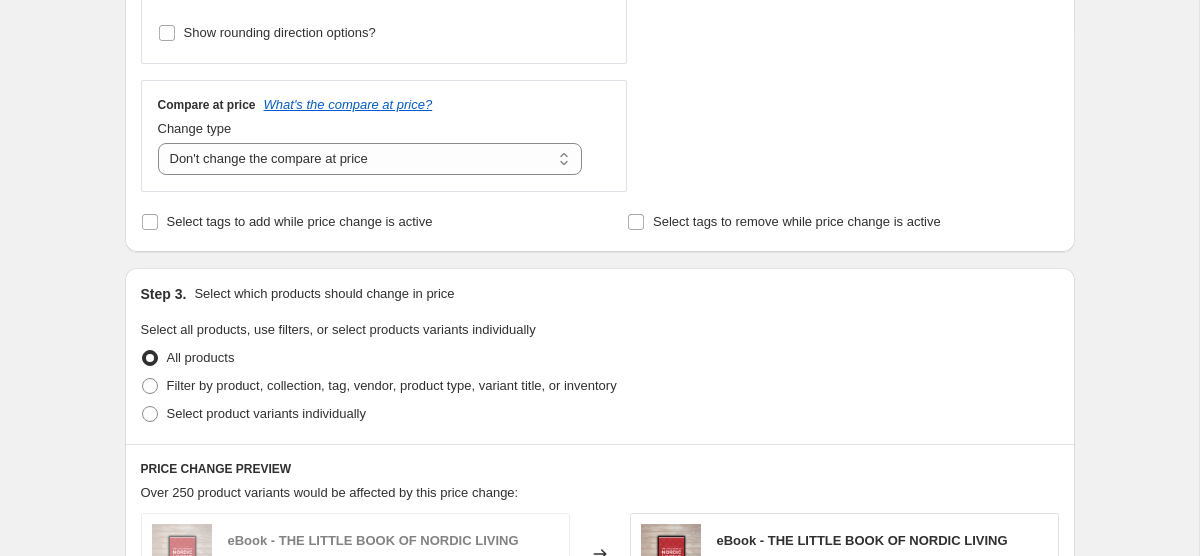 scroll, scrollTop: 758, scrollLeft: 0, axis: vertical 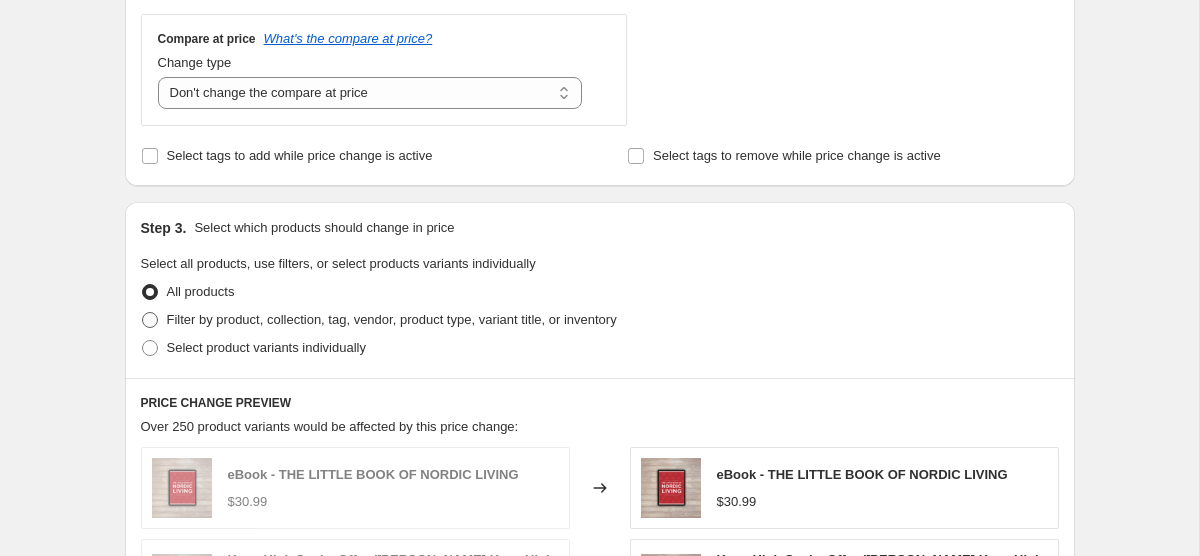 click on "Filter by product, collection, tag, vendor, product type, variant title, or inventory" at bounding box center [392, 319] 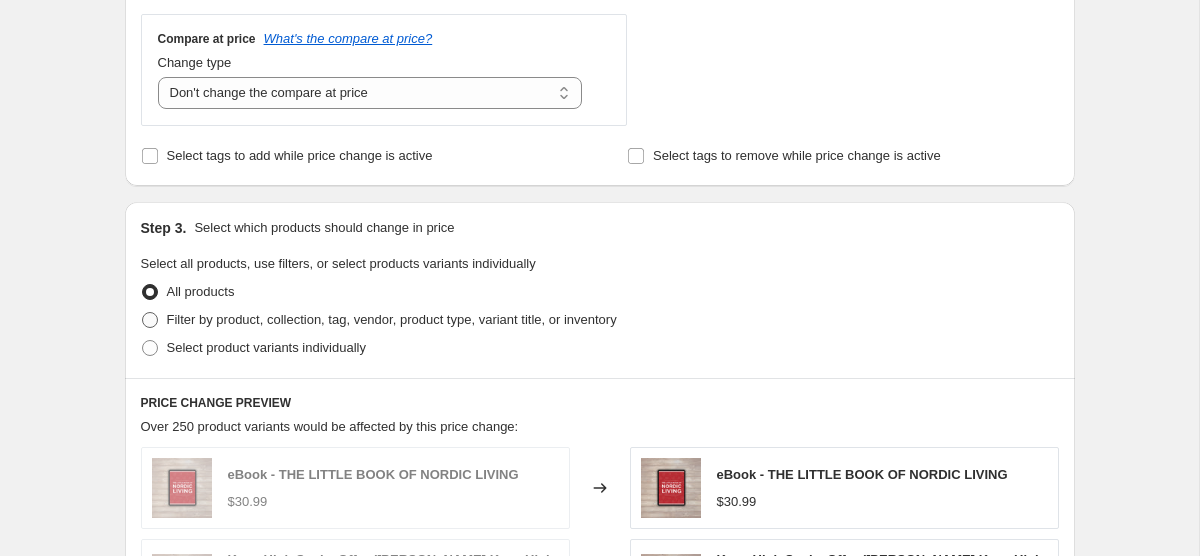 radio on "true" 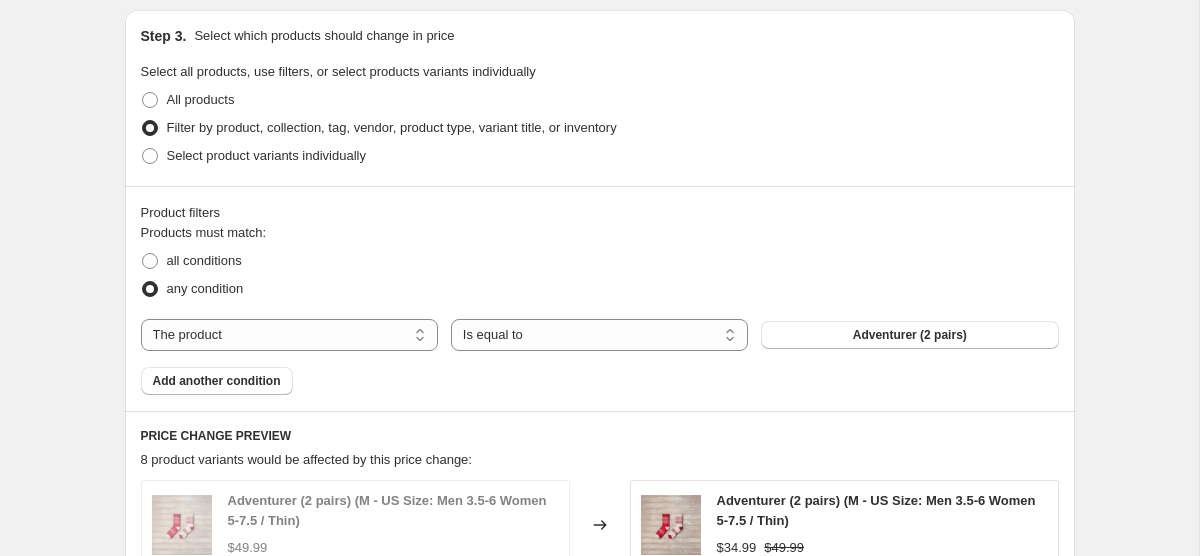 scroll, scrollTop: 984, scrollLeft: 0, axis: vertical 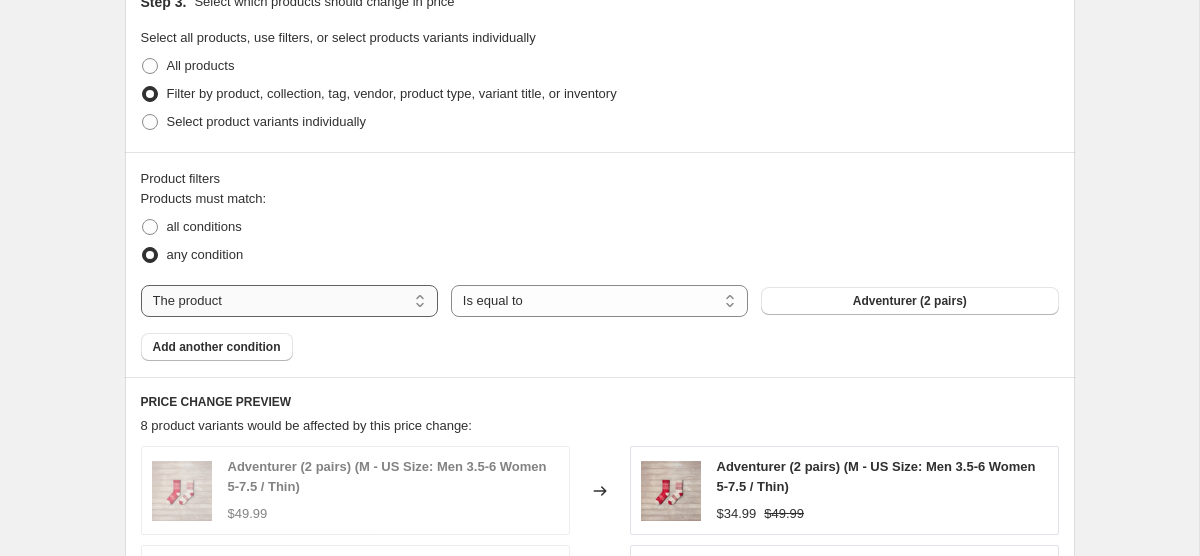 click on "The product The product's collection The product's tag The product's vendor The product's type The product's status The variant's title Inventory quantity" at bounding box center (289, 301) 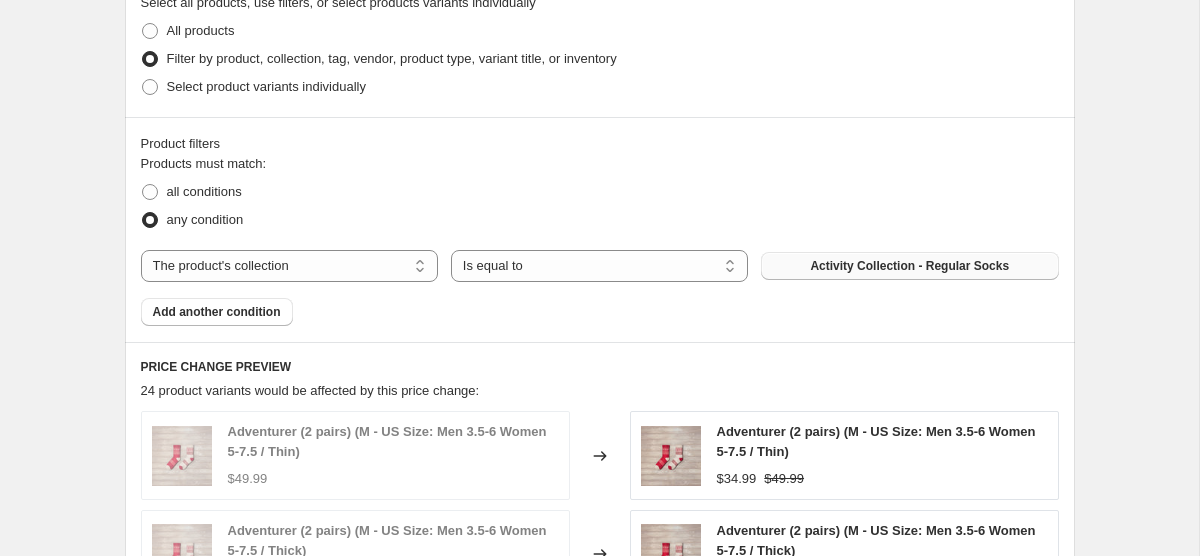 scroll, scrollTop: 1037, scrollLeft: 0, axis: vertical 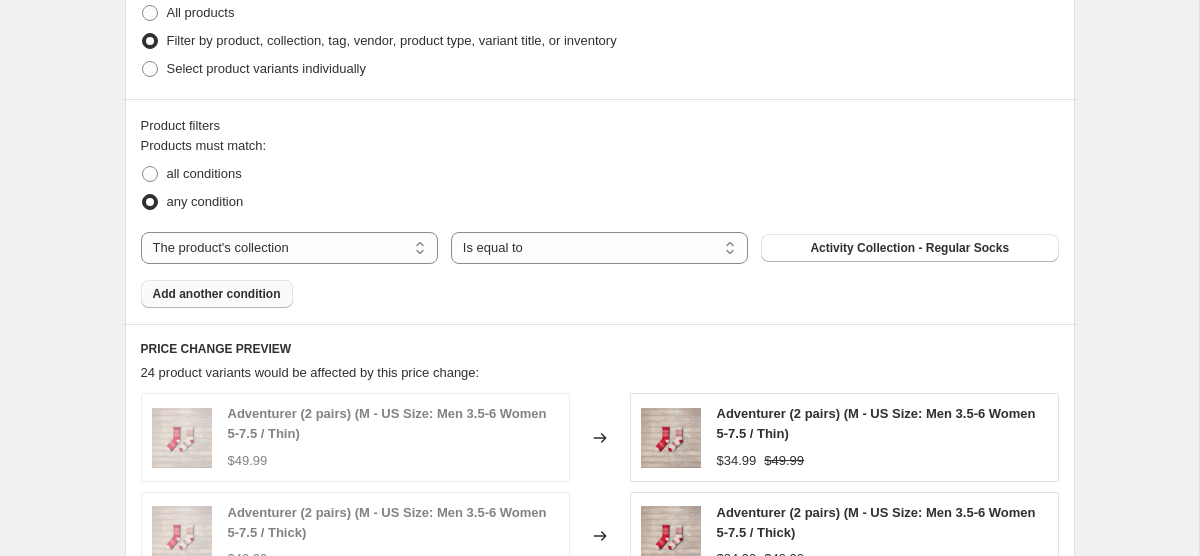 click on "Add another condition" at bounding box center [217, 294] 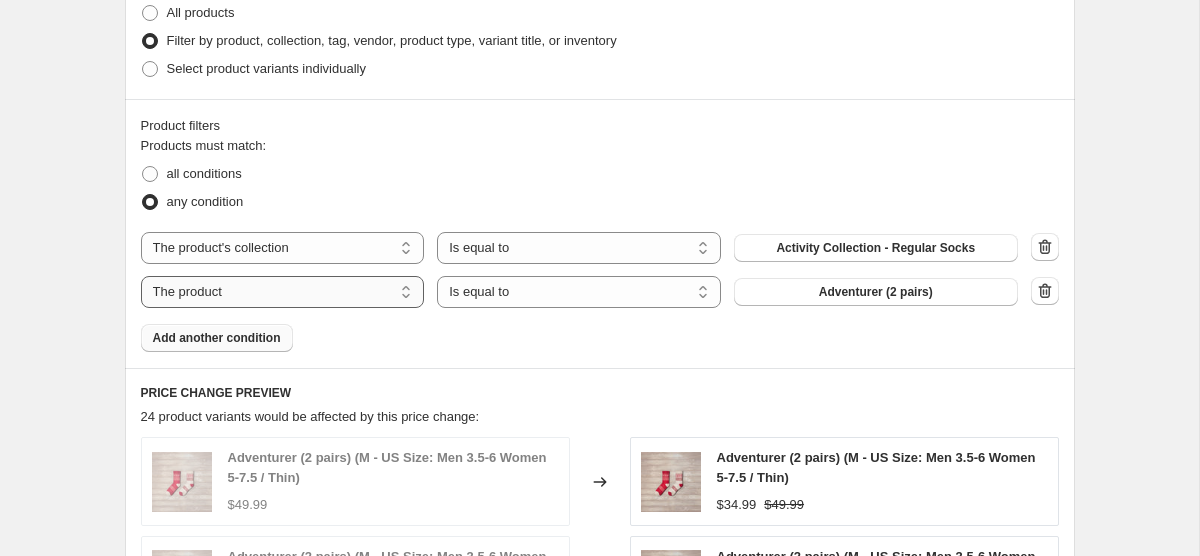 click on "The product The product's collection The product's tag The product's vendor The product's type The product's status The variant's title Inventory quantity" at bounding box center [283, 292] 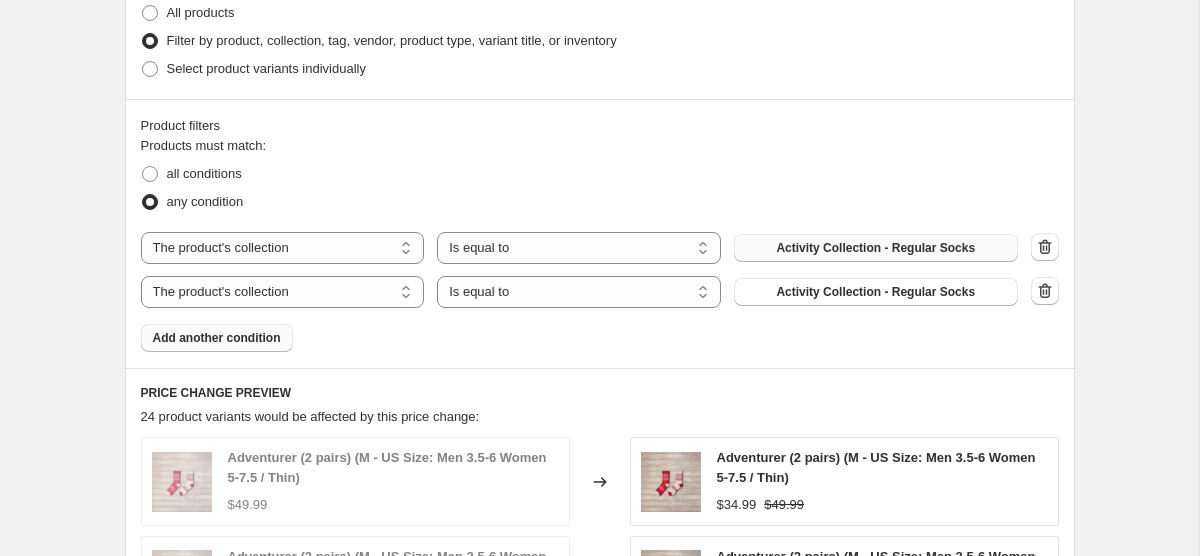 click on "Activity Collection - Regular Socks" at bounding box center [875, 248] 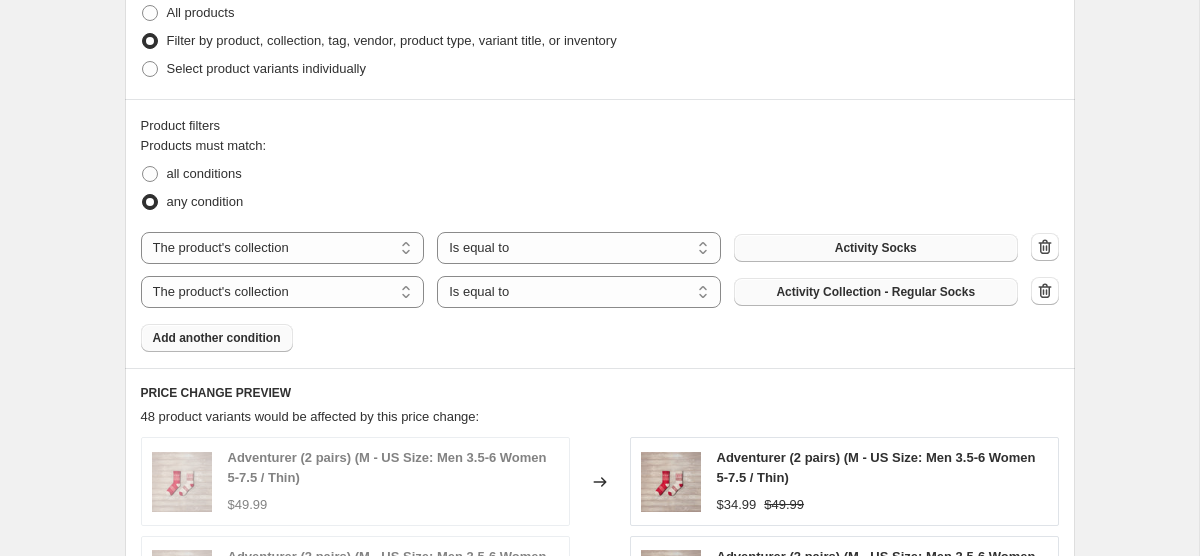 click on "Activity Collection - Regular Socks" at bounding box center [875, 292] 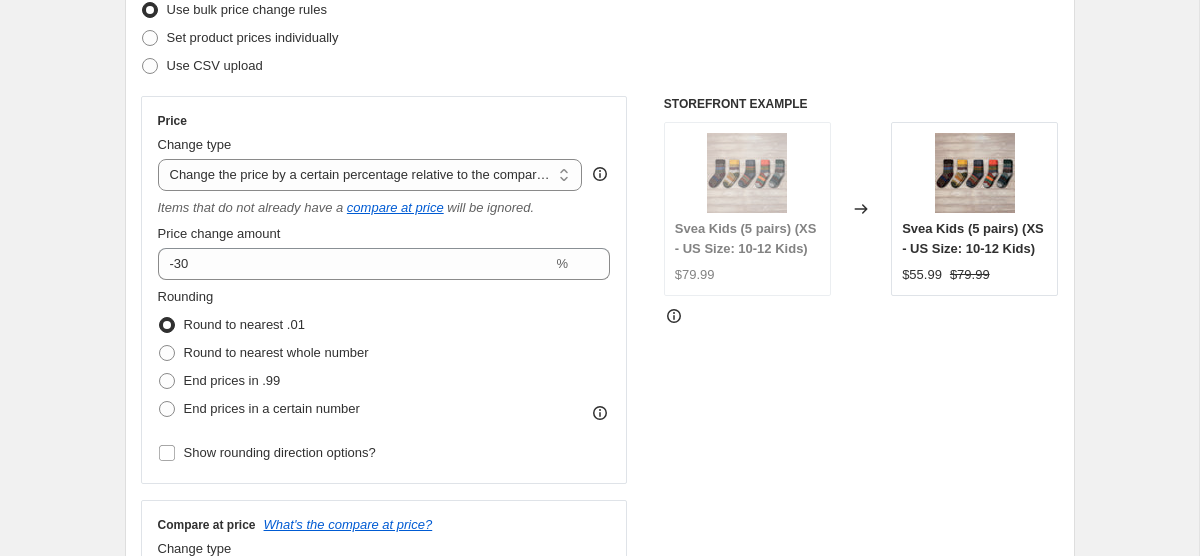scroll, scrollTop: 256, scrollLeft: 0, axis: vertical 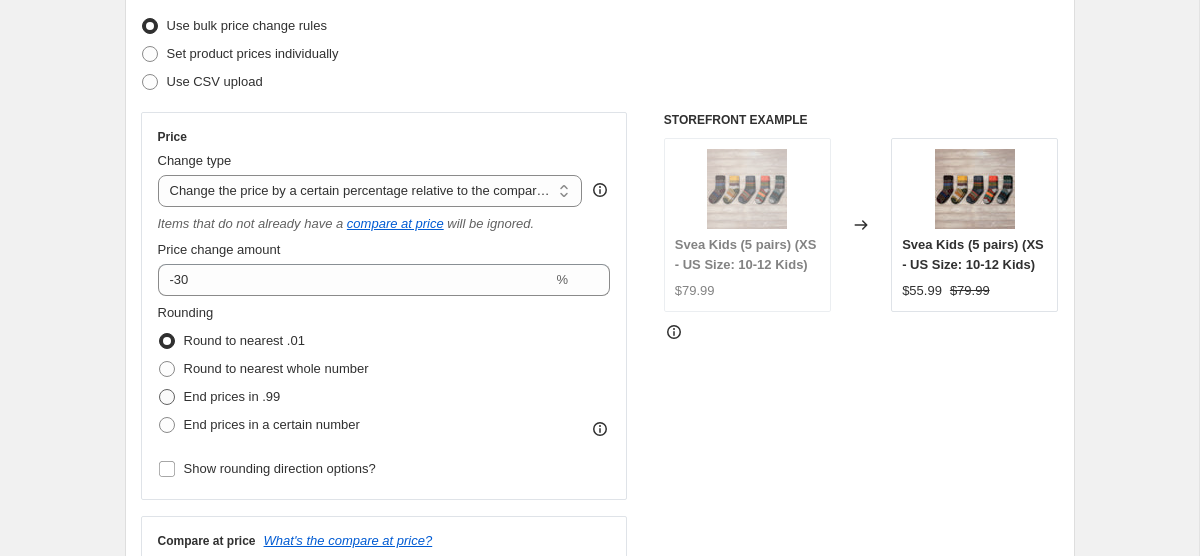 click on "End prices in .99" at bounding box center [232, 396] 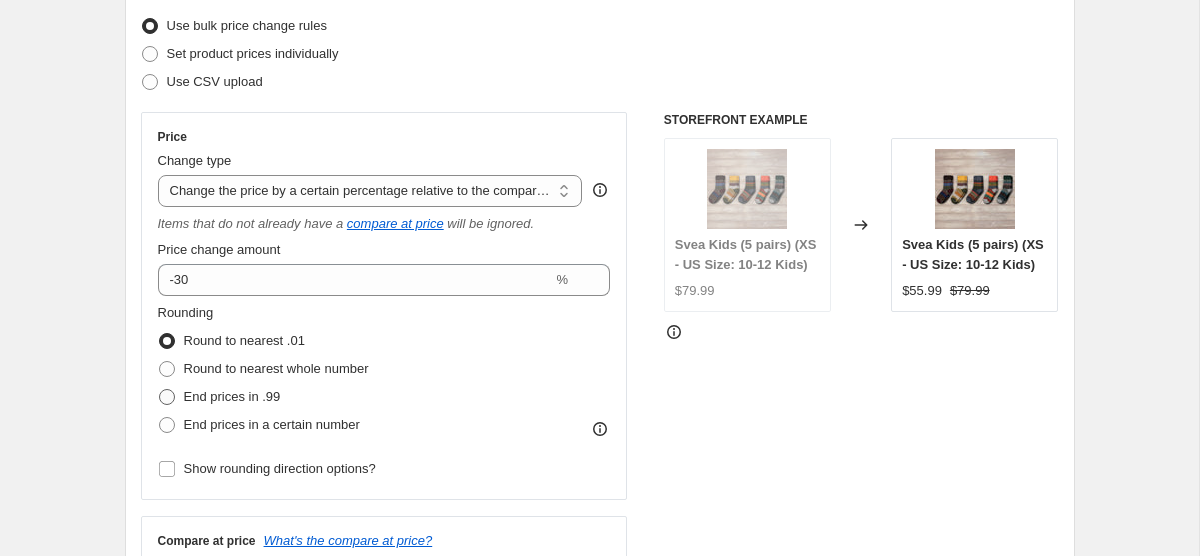 radio on "true" 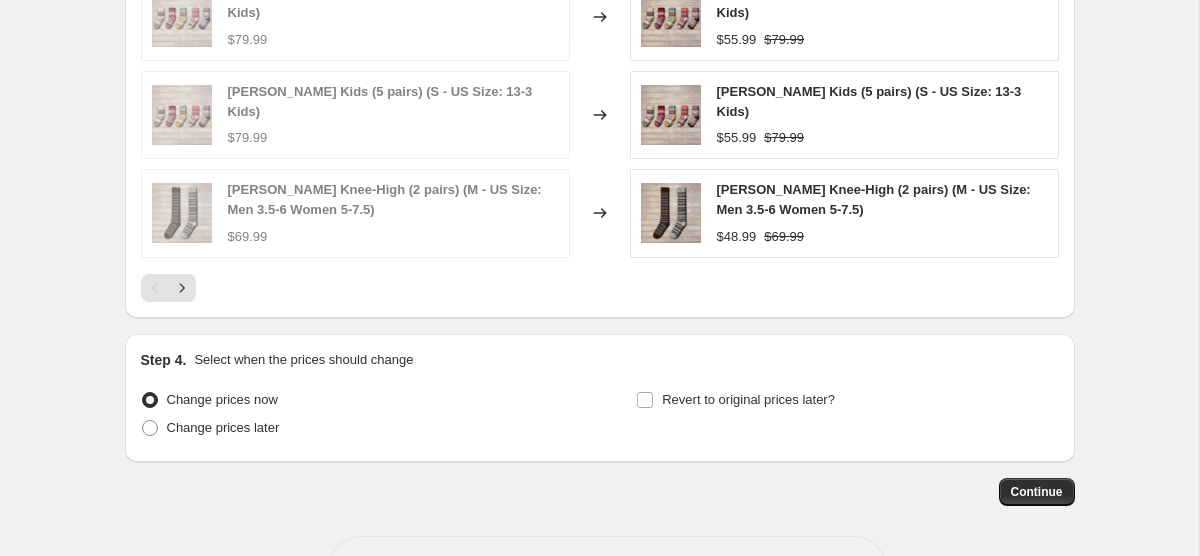scroll, scrollTop: 1745, scrollLeft: 0, axis: vertical 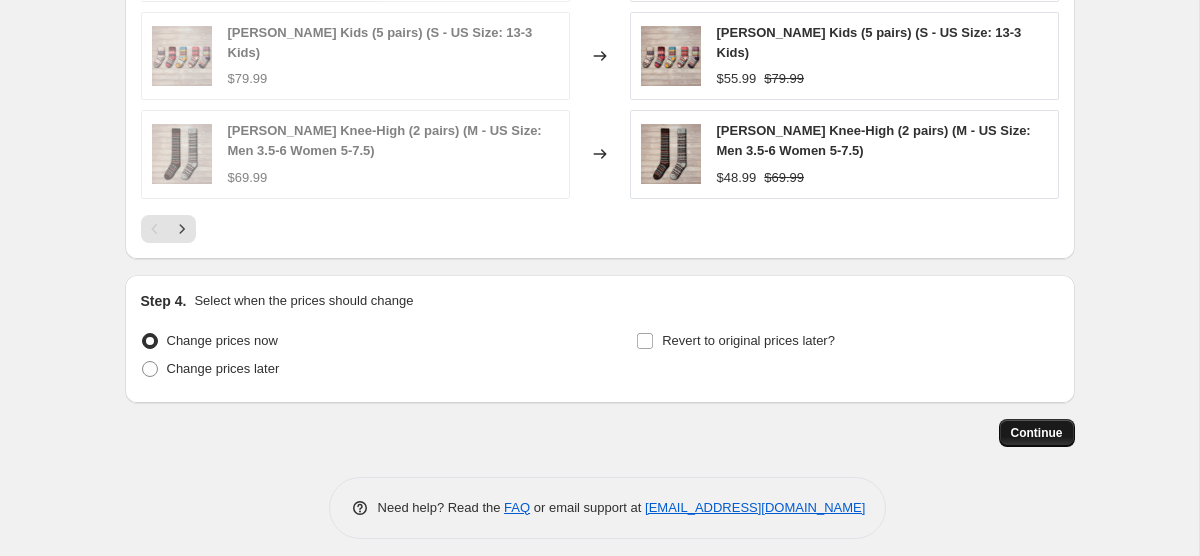 click on "Continue" at bounding box center [1037, 433] 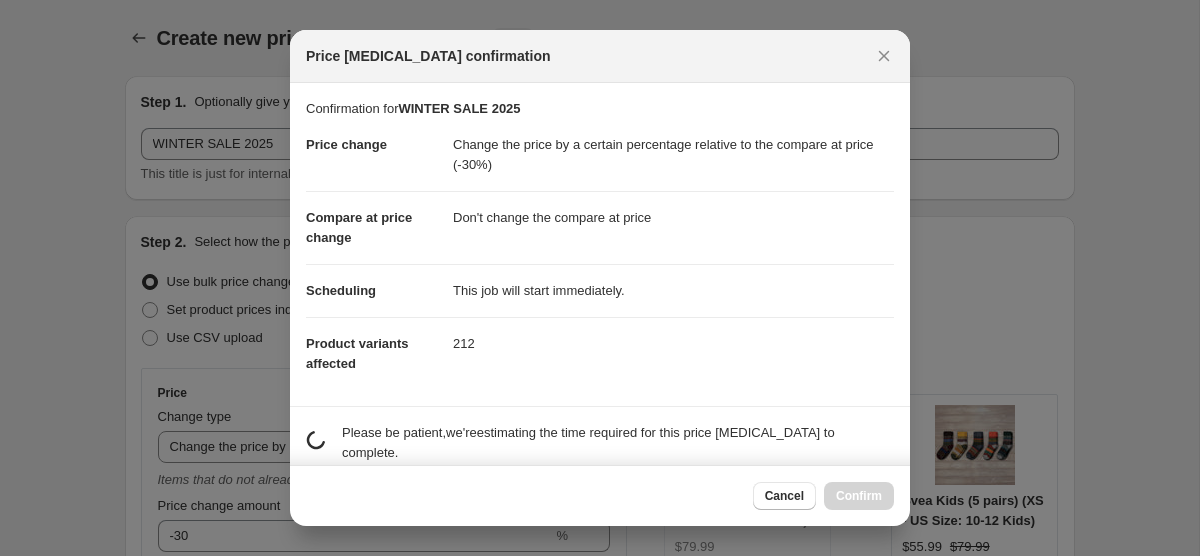 scroll, scrollTop: 0, scrollLeft: 0, axis: both 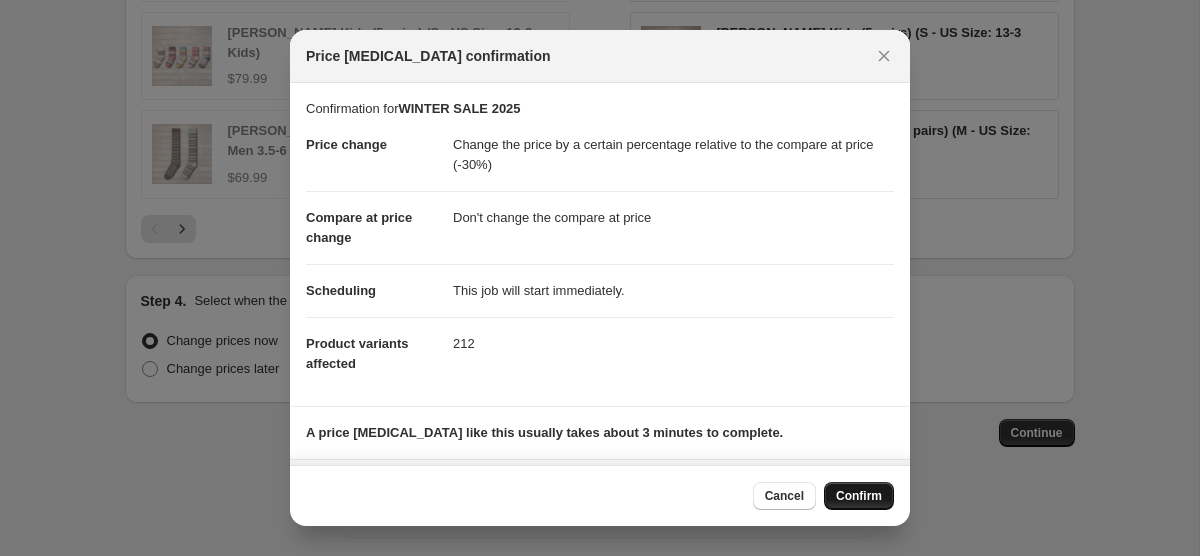 click on "Confirm" at bounding box center [859, 496] 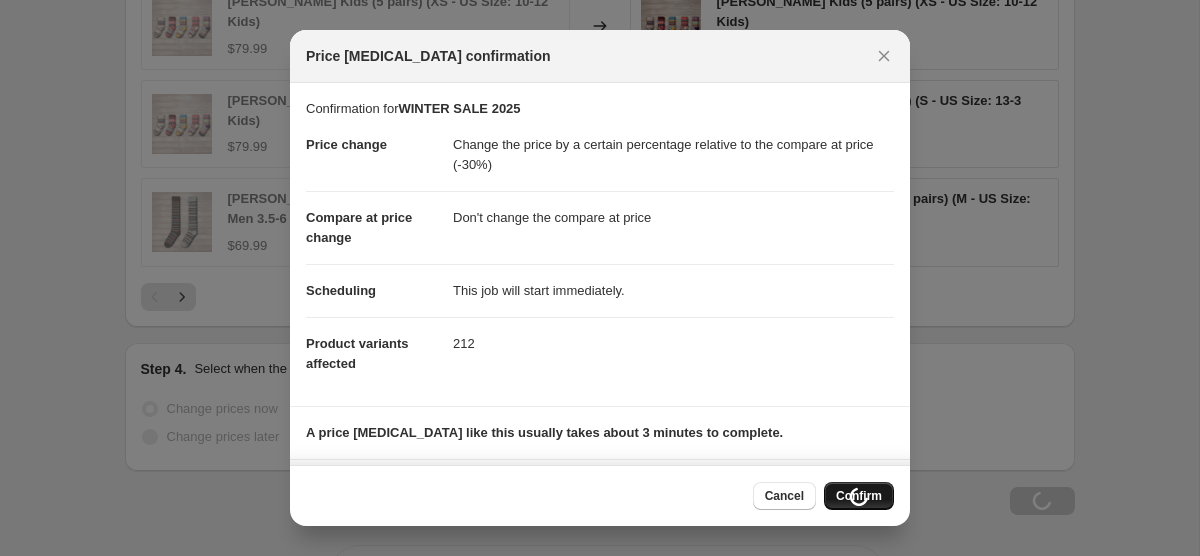 scroll, scrollTop: 1813, scrollLeft: 0, axis: vertical 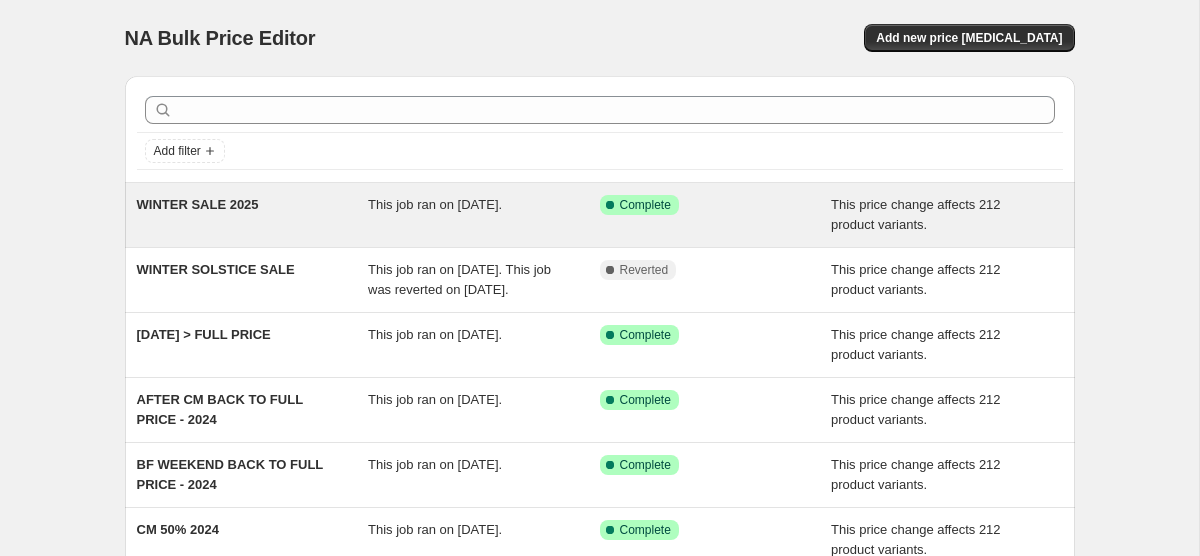 click on "WINTER SALE 2025" at bounding box center (253, 215) 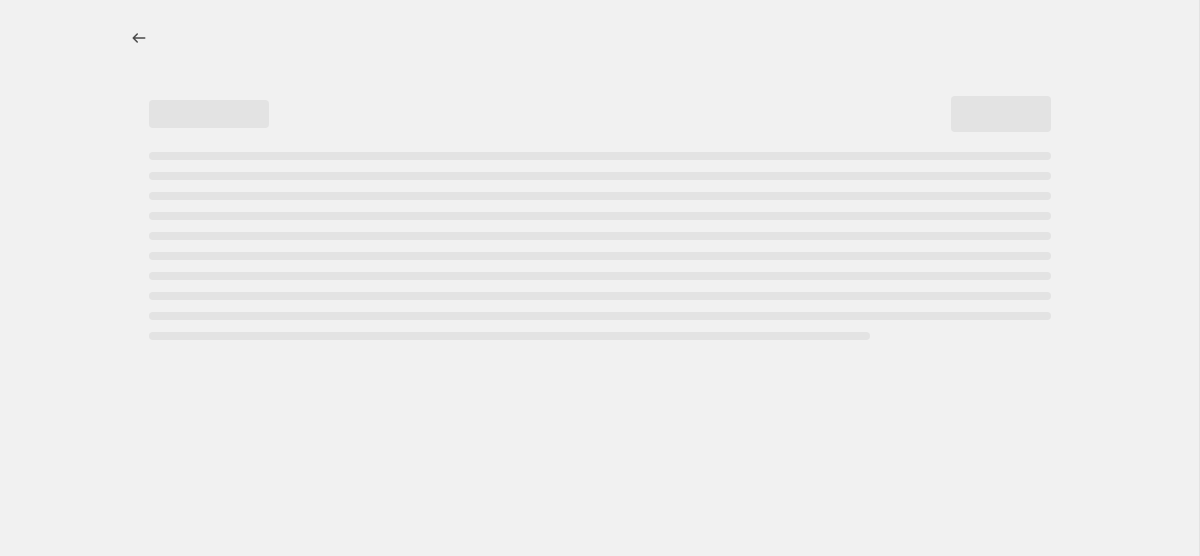 select on "pcap" 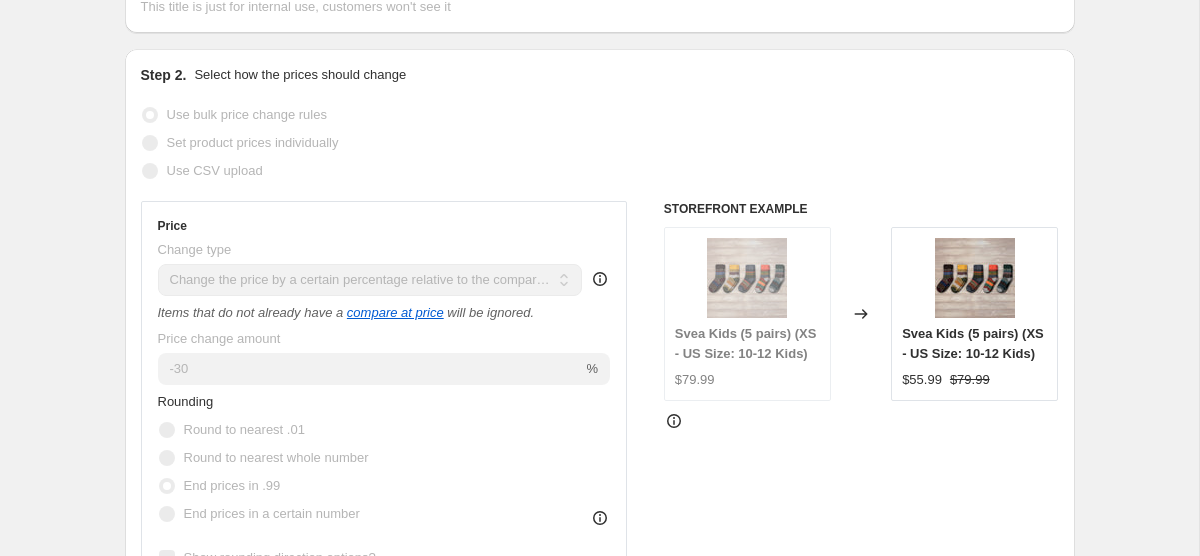 scroll, scrollTop: 363, scrollLeft: 0, axis: vertical 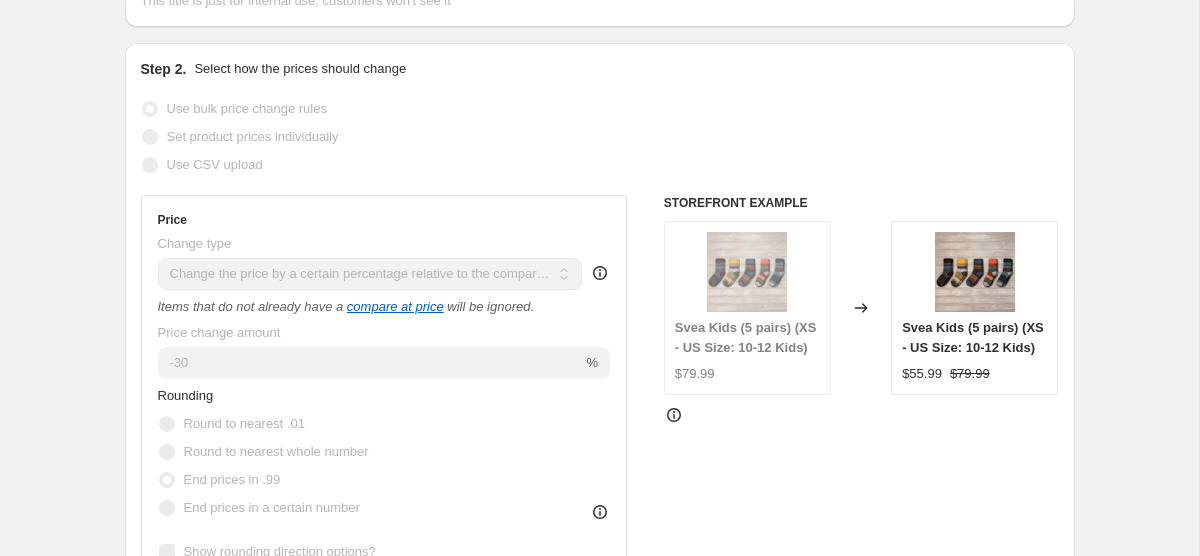 click on "WINTER SALE 2025. This page is ready WINTER SALE 2025 Success Complete Complete Price revert scheduling Copy to new job Export Recap CSV Delete job More actions Price revert scheduling Copy to new job Export Recap CSV Delete job Prices changed successfully This job successfully completed on 10 July 2025 at 10:30. This job cannot be edited because it has already completed. Revert prices now Step 1. Optionally give your price change job a title (eg "March 30% off sale on boots") WINTER SALE 2025 This title is just for internal use, customers won't see it Step 2. Select how the prices should change Use bulk price change rules Set product prices individually Use CSV upload Price Change type Change the price to a certain amount Change the price by a certain amount Change the price by a certain percentage Change the price to the current compare at price (price before sale) Change the price by a certain amount relative to the compare at price Change the price by a certain percentage relative to the compare at price" at bounding box center (599, 867) 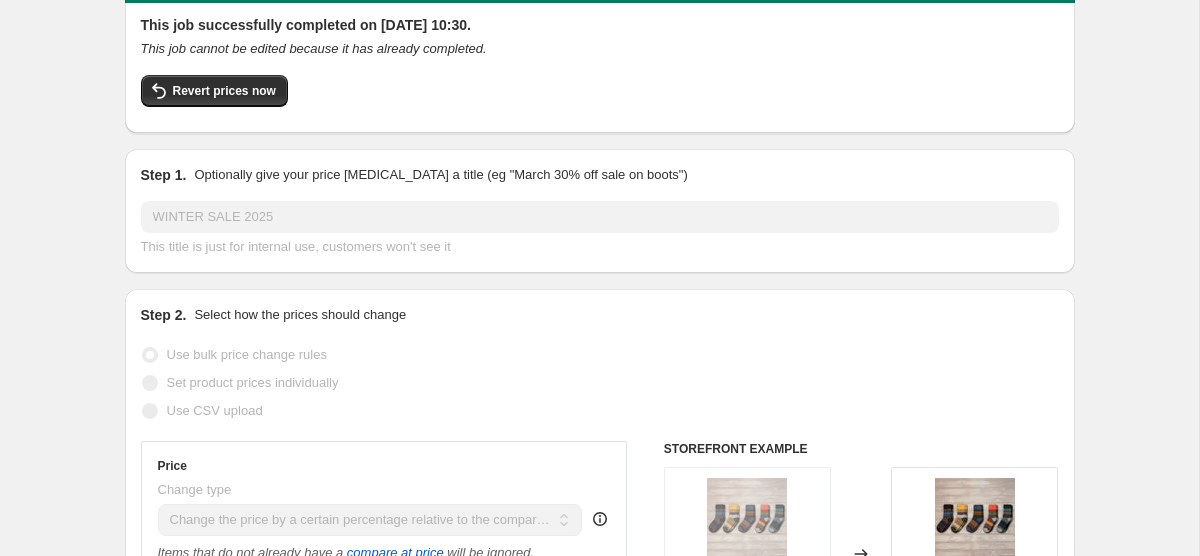 scroll, scrollTop: 0, scrollLeft: 0, axis: both 